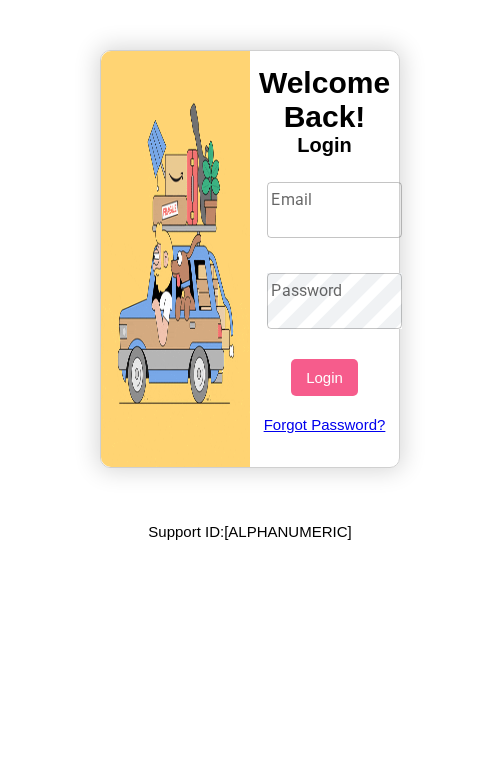 scroll, scrollTop: 0, scrollLeft: 0, axis: both 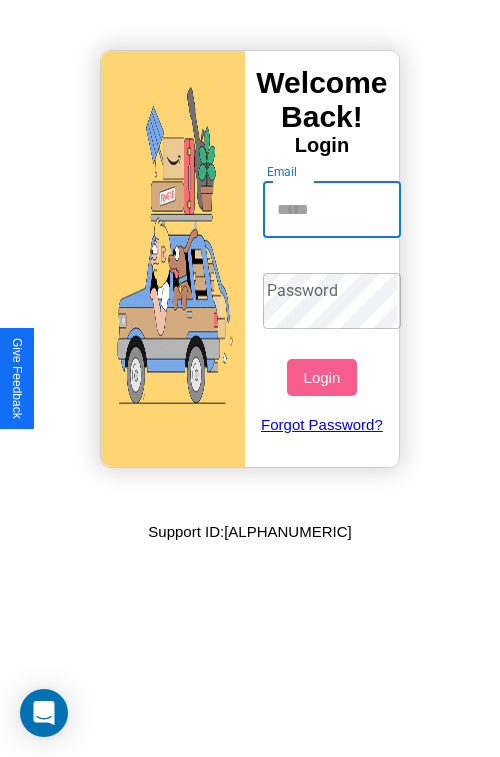click on "Email" at bounding box center [332, 210] 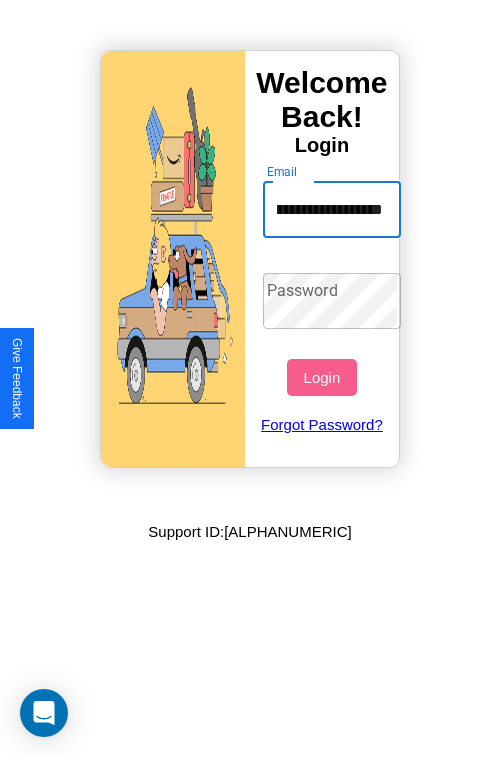 scroll, scrollTop: 0, scrollLeft: 84, axis: horizontal 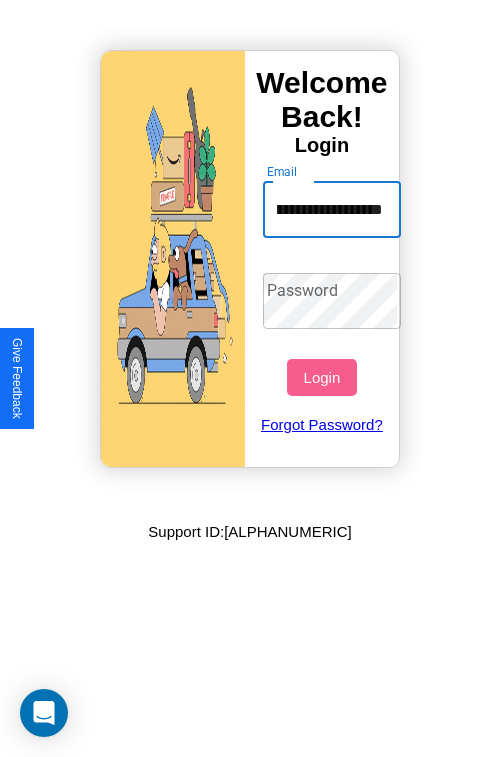type on "**********" 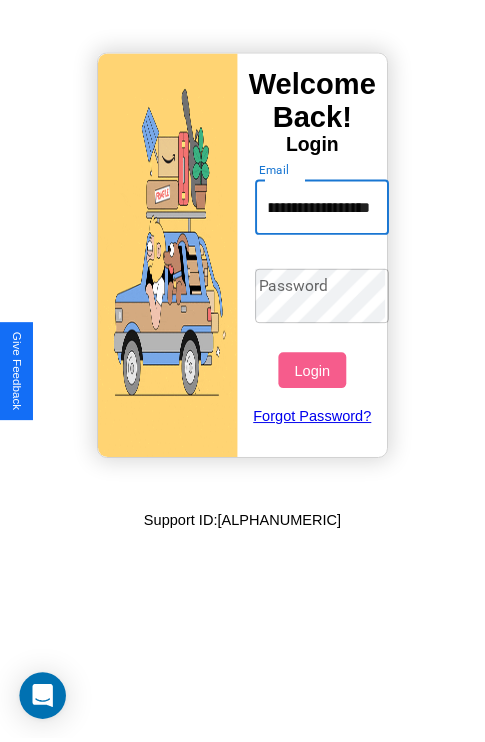 scroll, scrollTop: 0, scrollLeft: 0, axis: both 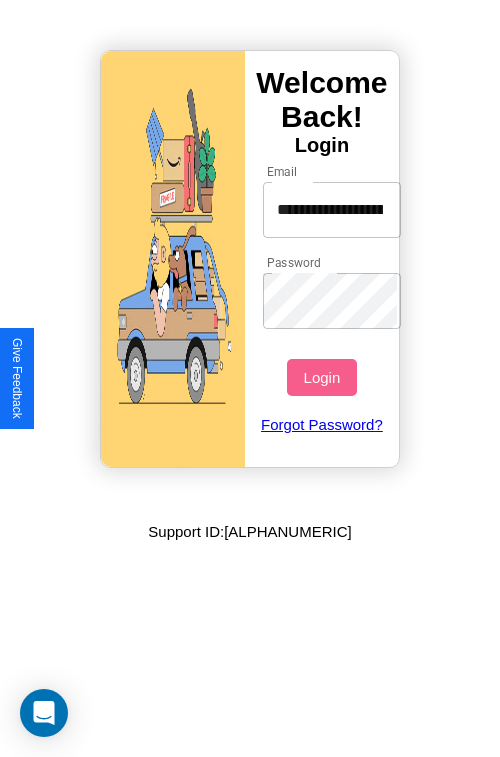 click on "Login" at bounding box center [321, 377] 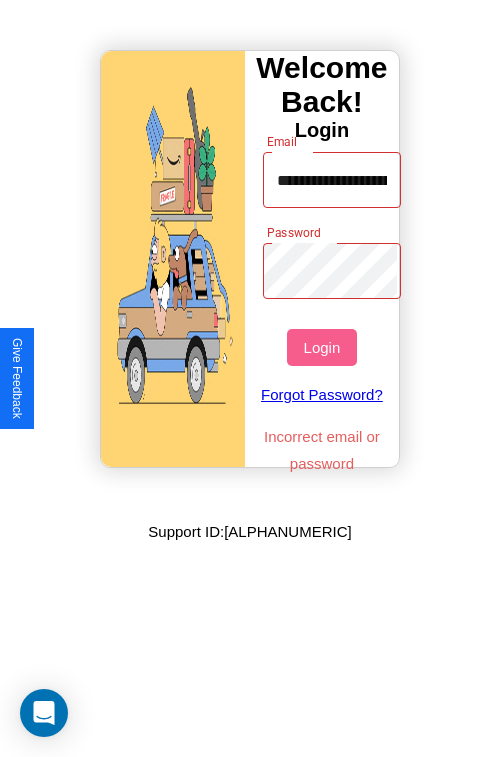 click on "Login" at bounding box center [321, 347] 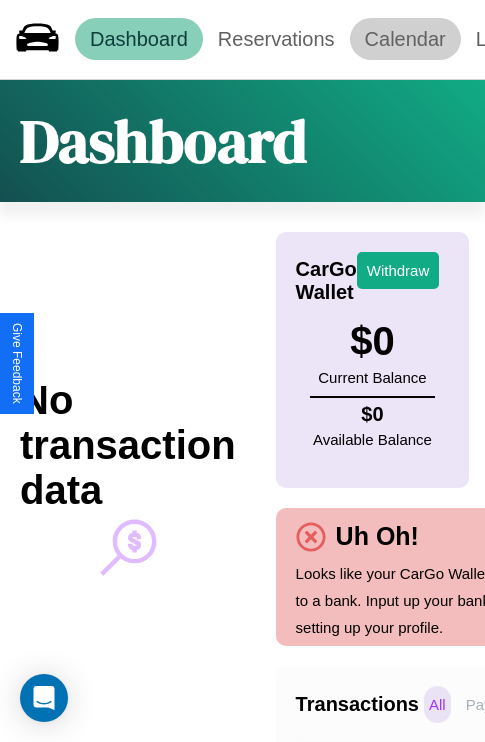 click on "Calendar" at bounding box center [405, 39] 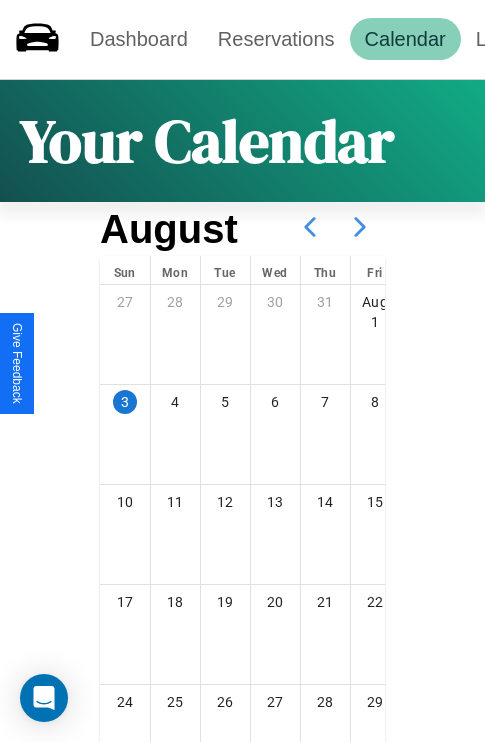 click 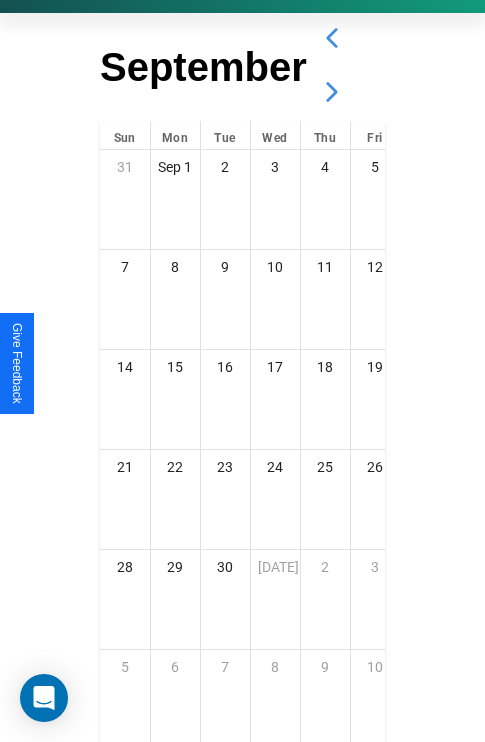 scroll, scrollTop: 296, scrollLeft: 0, axis: vertical 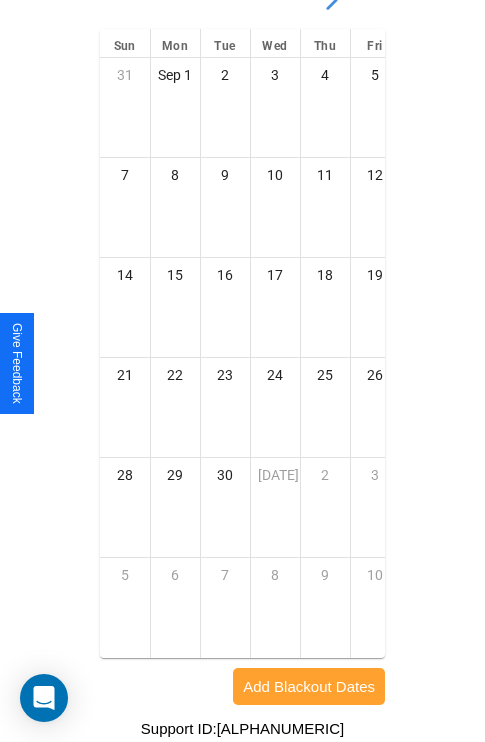 click on "Add Blackout Dates" at bounding box center (309, 686) 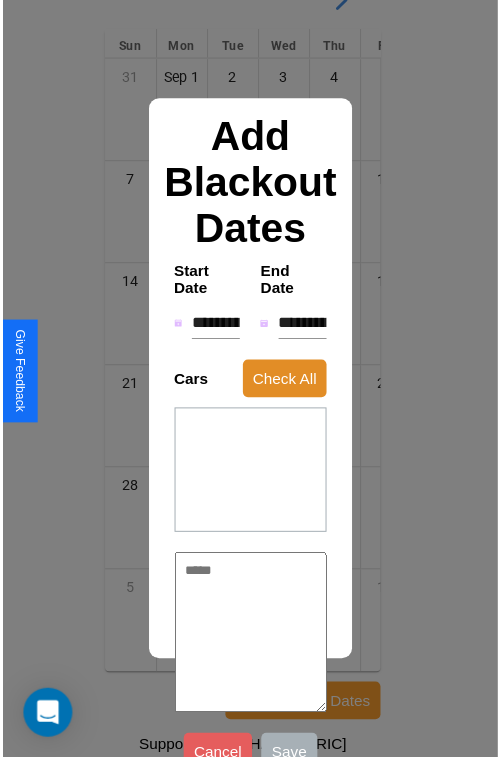 scroll, scrollTop: 281, scrollLeft: 0, axis: vertical 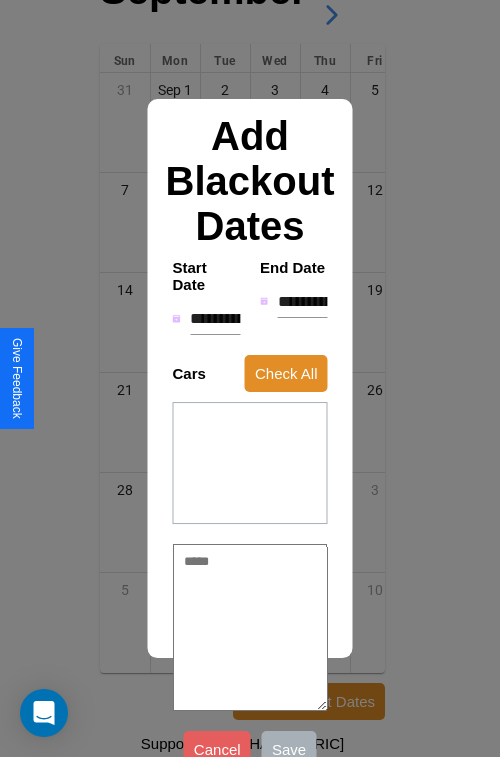 click on "**********" at bounding box center (215, 319) 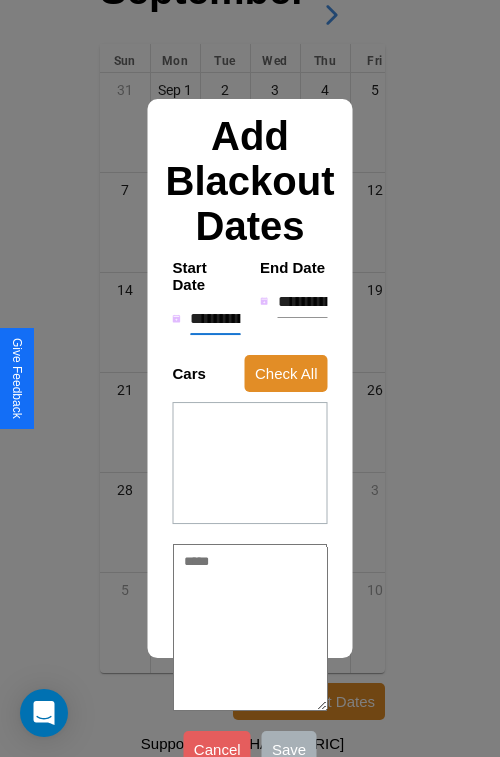 type on "*********" 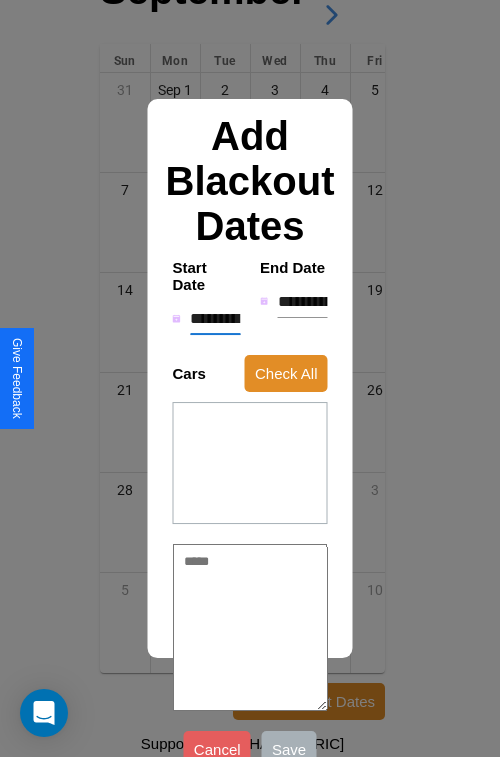type on "*" 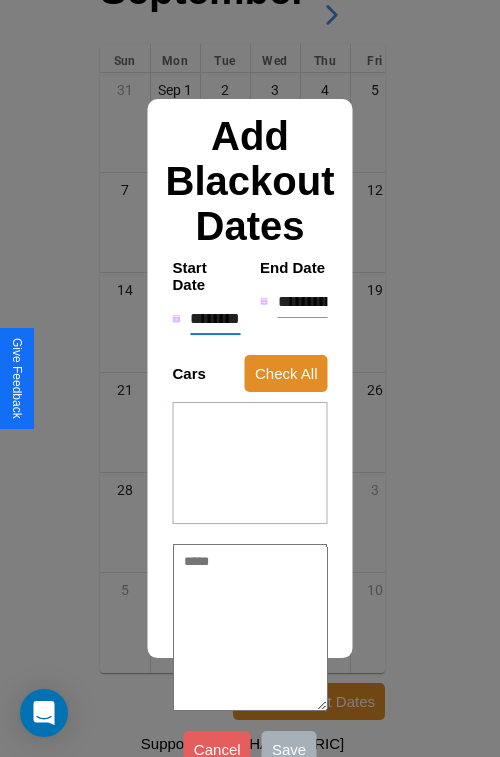 type on "*" 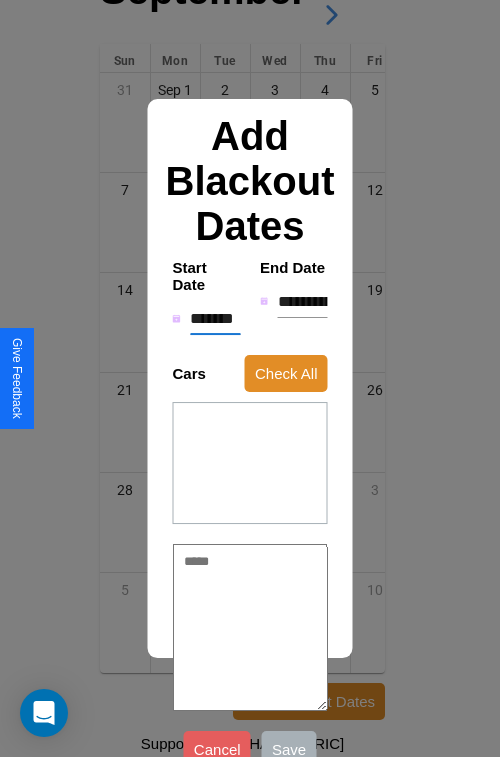 type on "*" 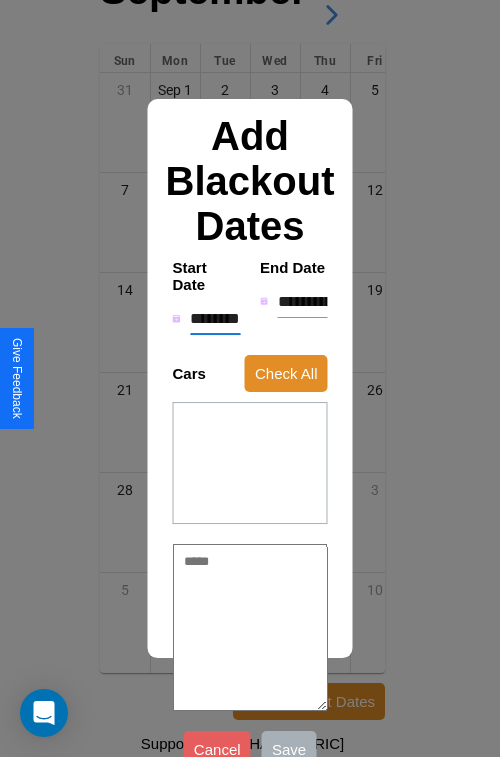 type on "*" 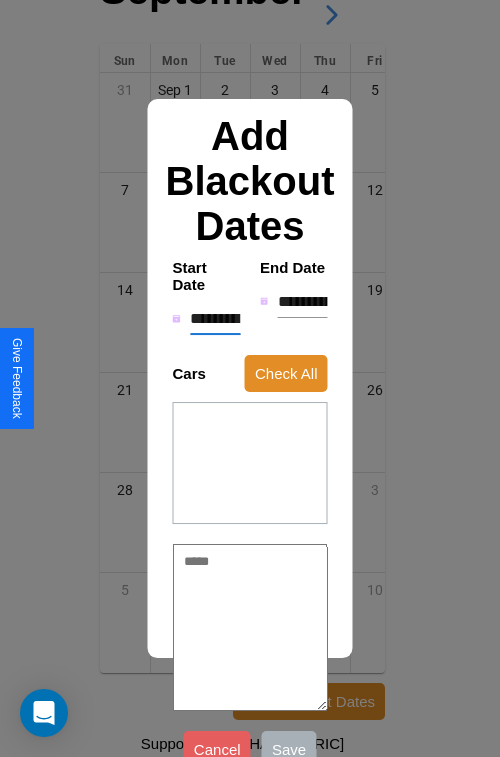 type on "*" 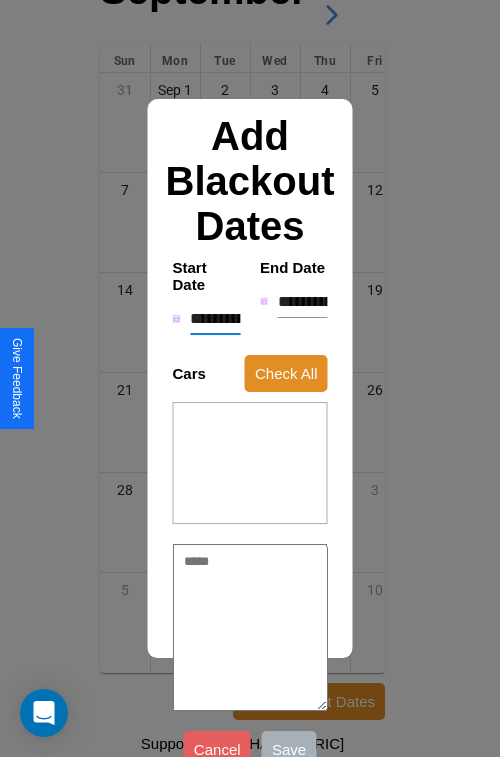 type on "*" 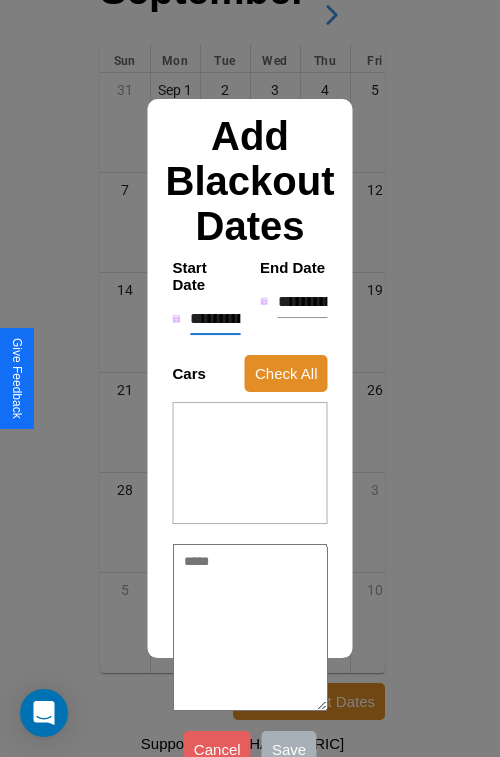 type on "*" 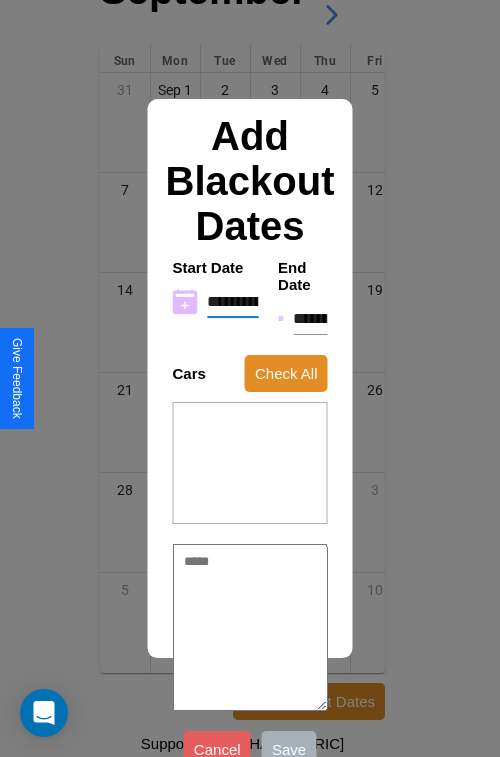 type on "**********" 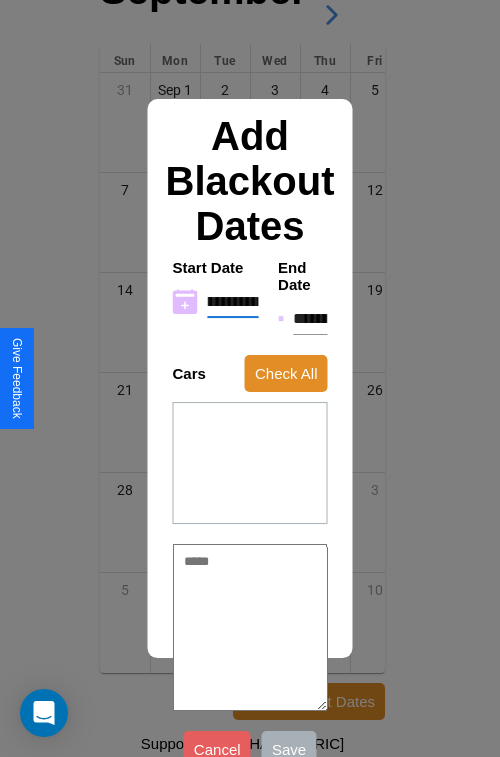 type on "**********" 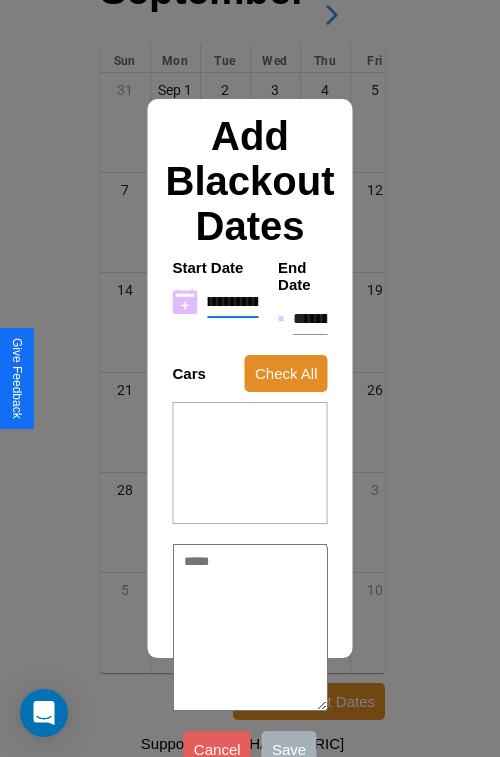 type on "**********" 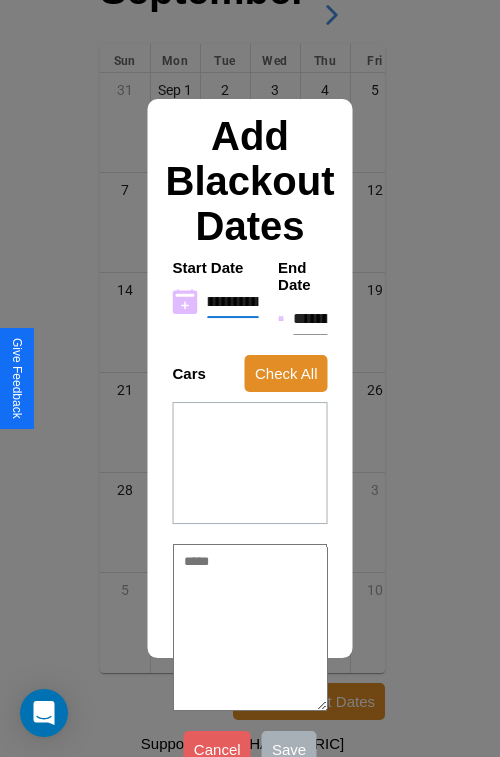 type on "**********" 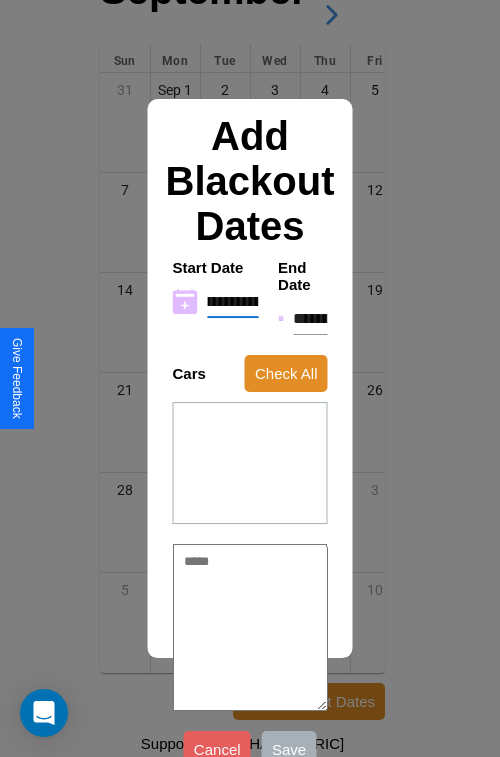 type on "**********" 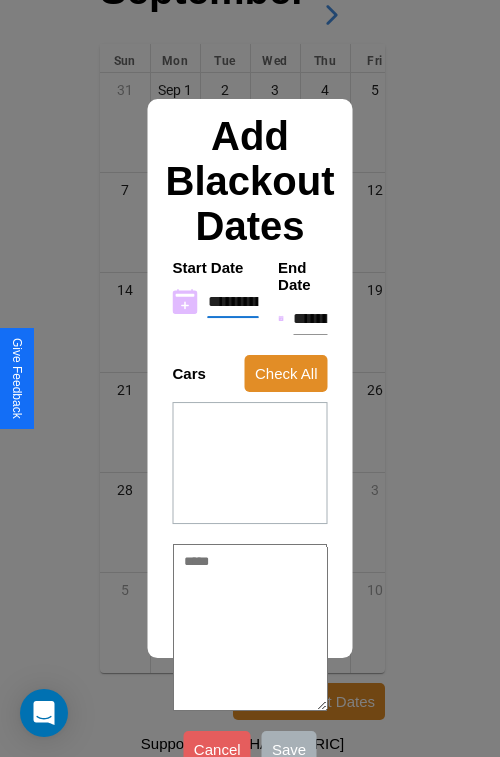 click on "**********" at bounding box center [310, 319] 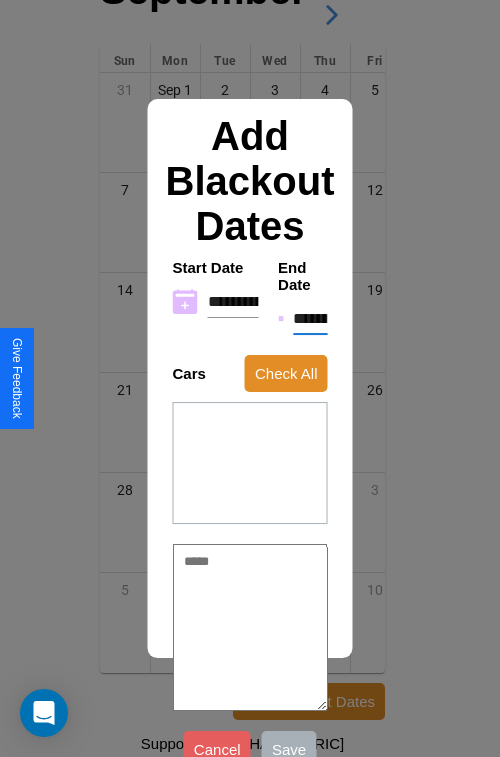 type on "********" 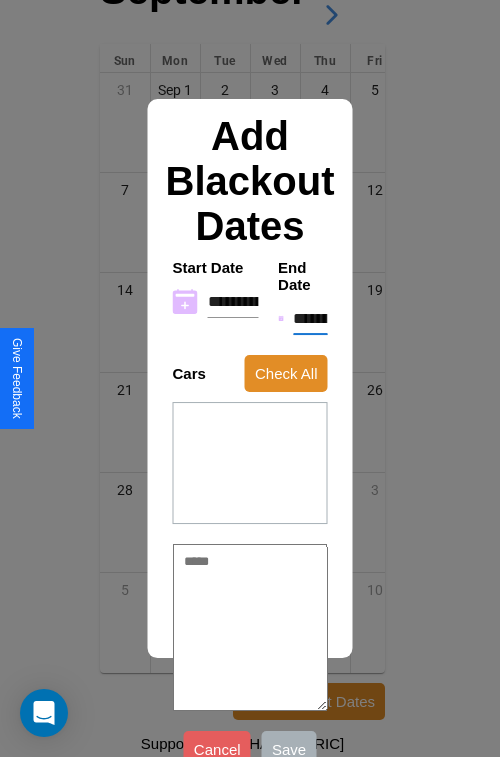 type on "*" 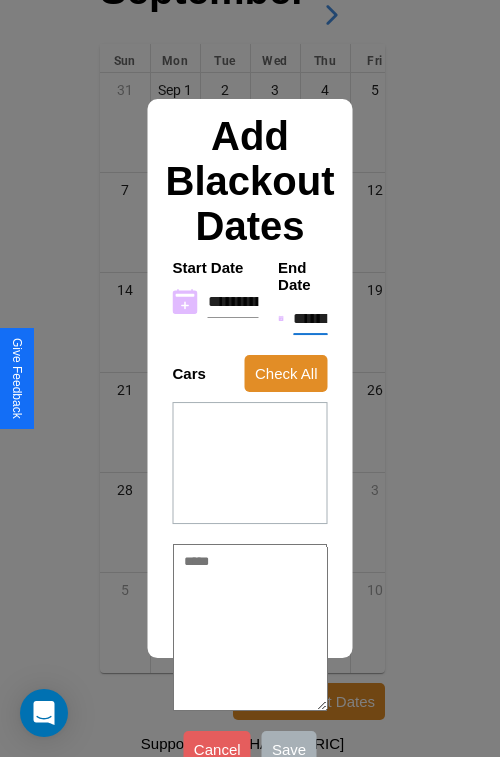 type on "*" 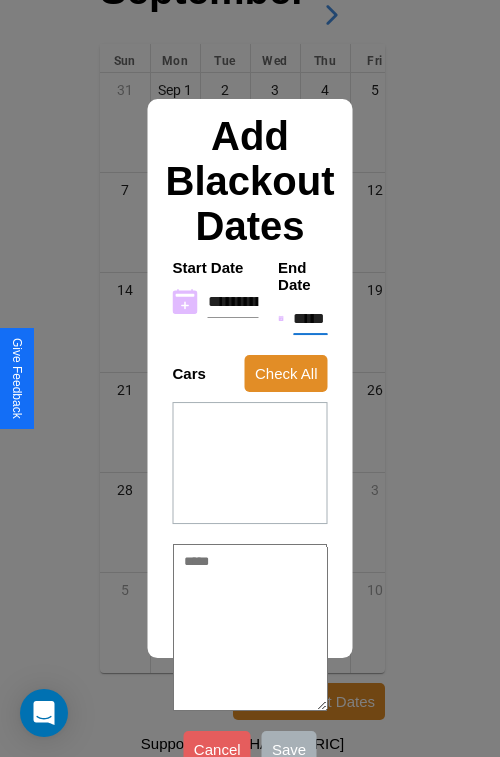 type on "*" 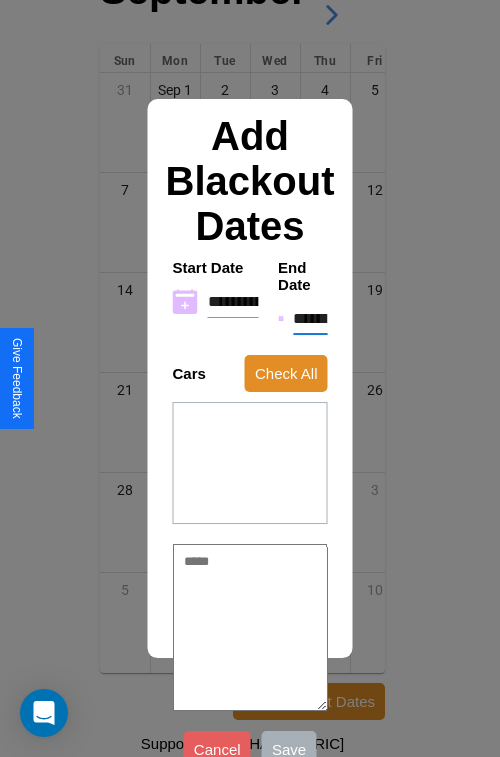 type on "*" 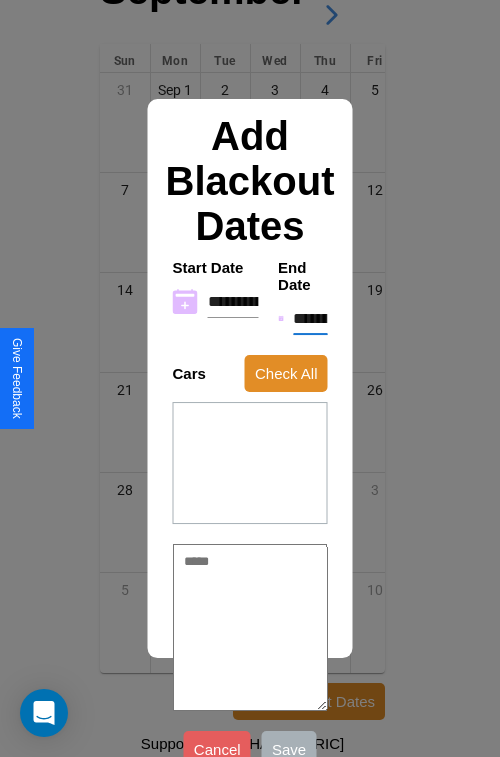 type on "*" 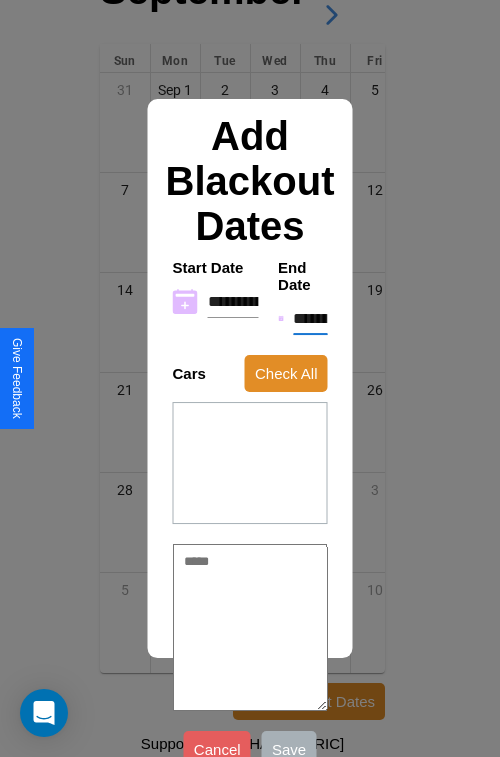 type on "*" 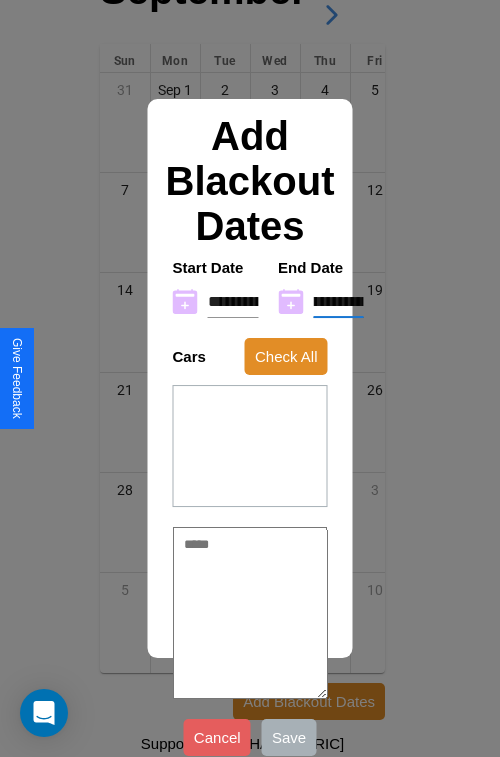 type on "**********" 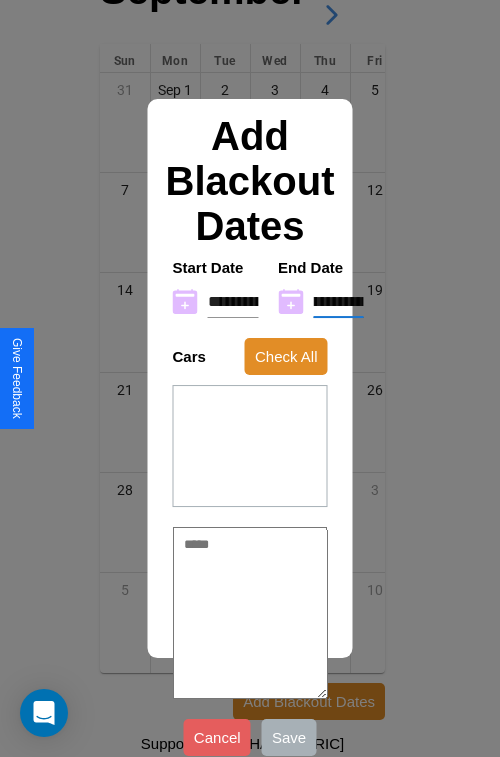 type on "*" 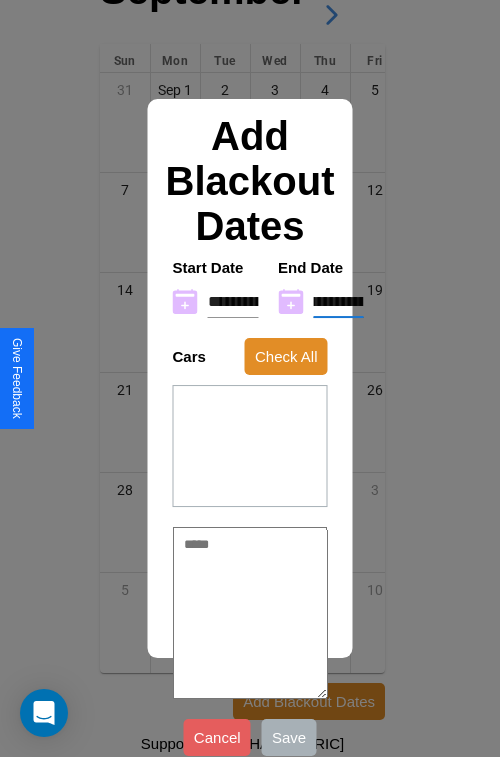 type on "**********" 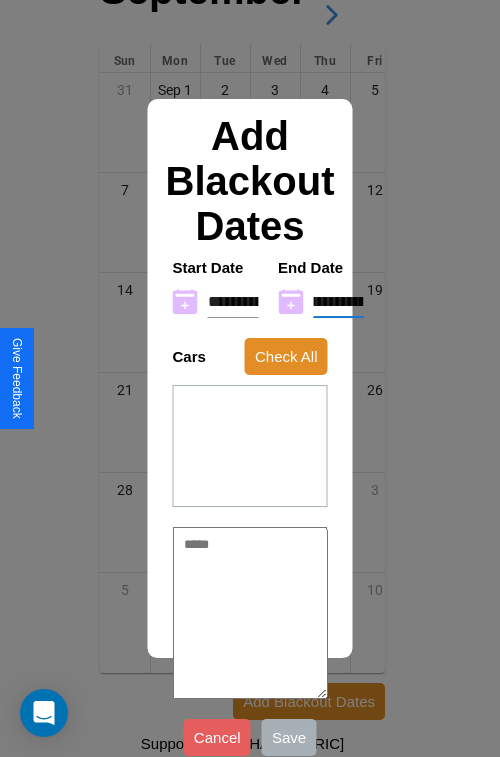 type on "*" 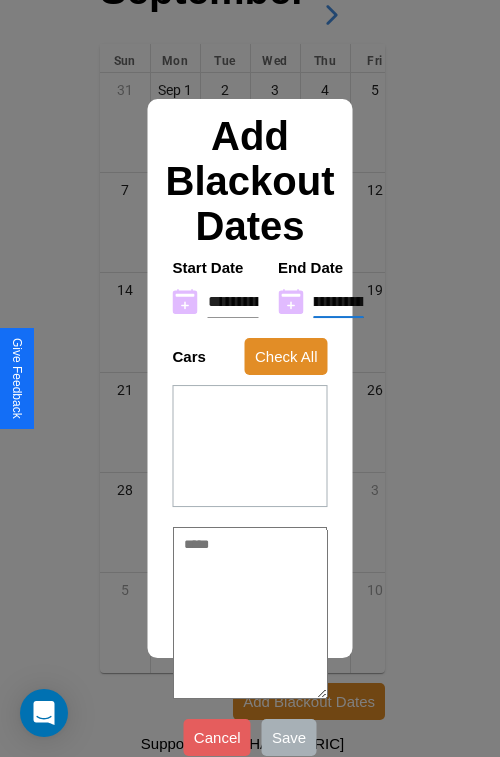 type on "**********" 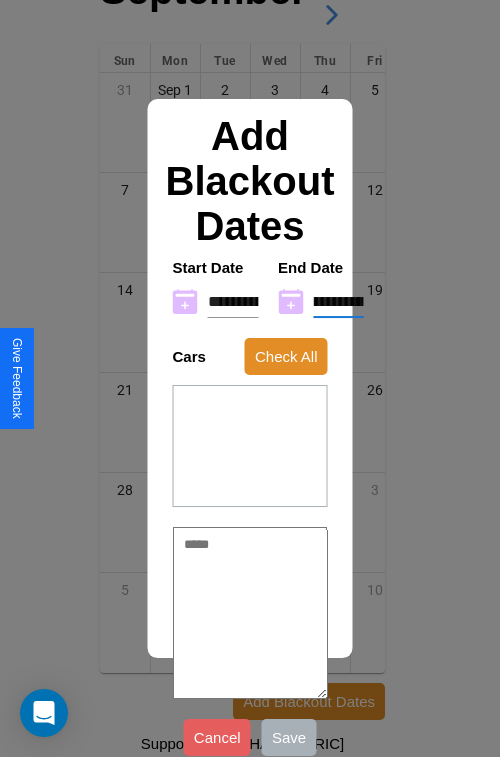 type on "*" 